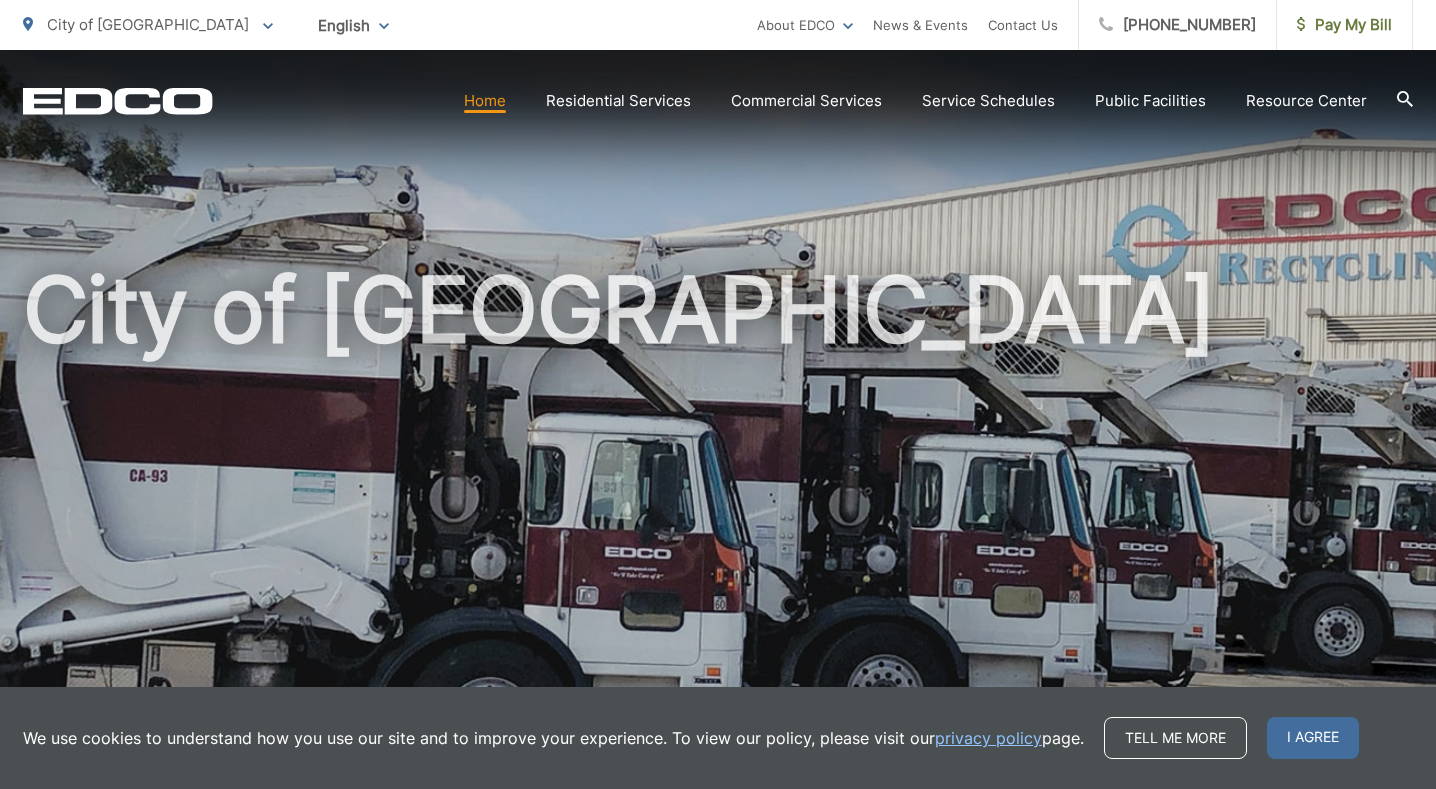 scroll, scrollTop: 0, scrollLeft: 0, axis: both 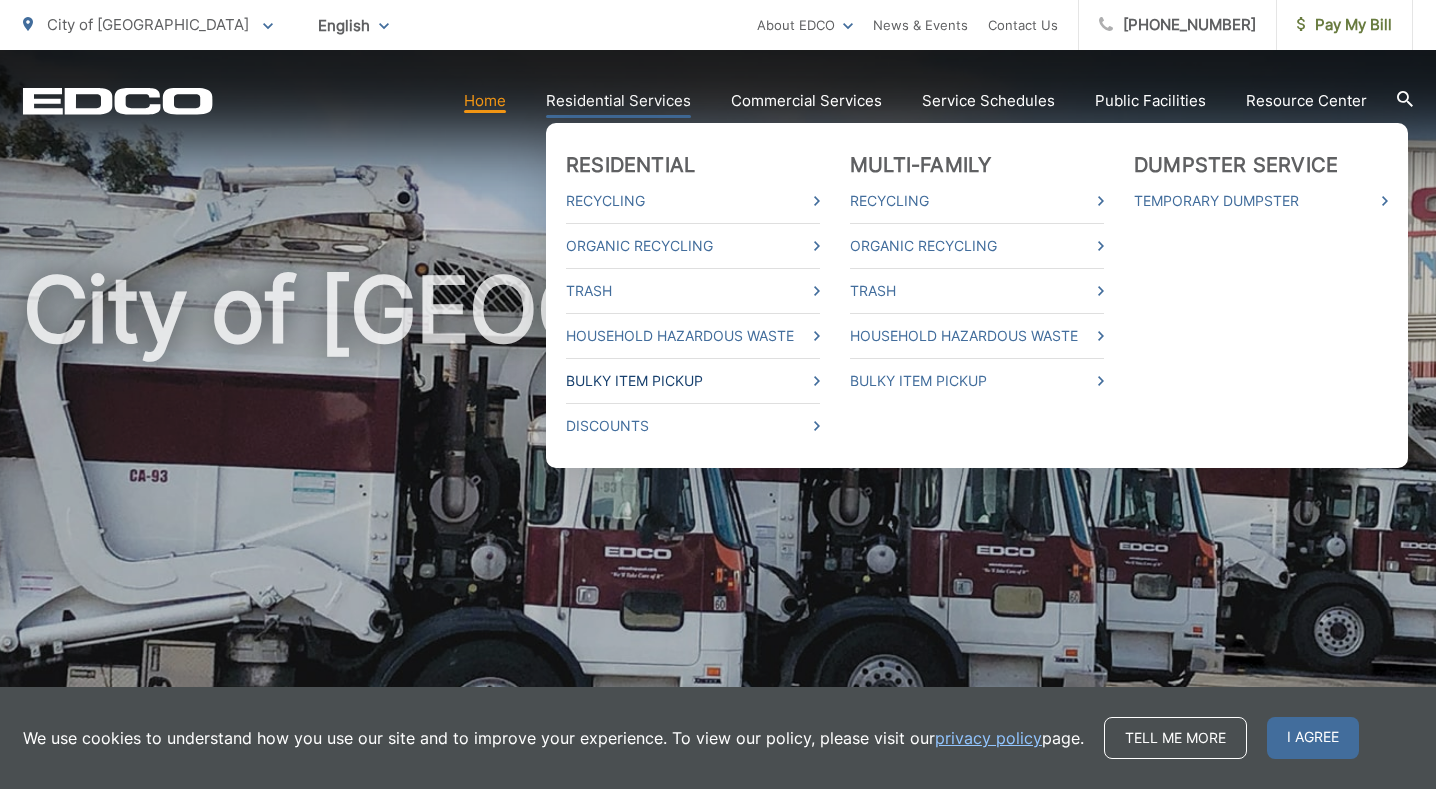 click 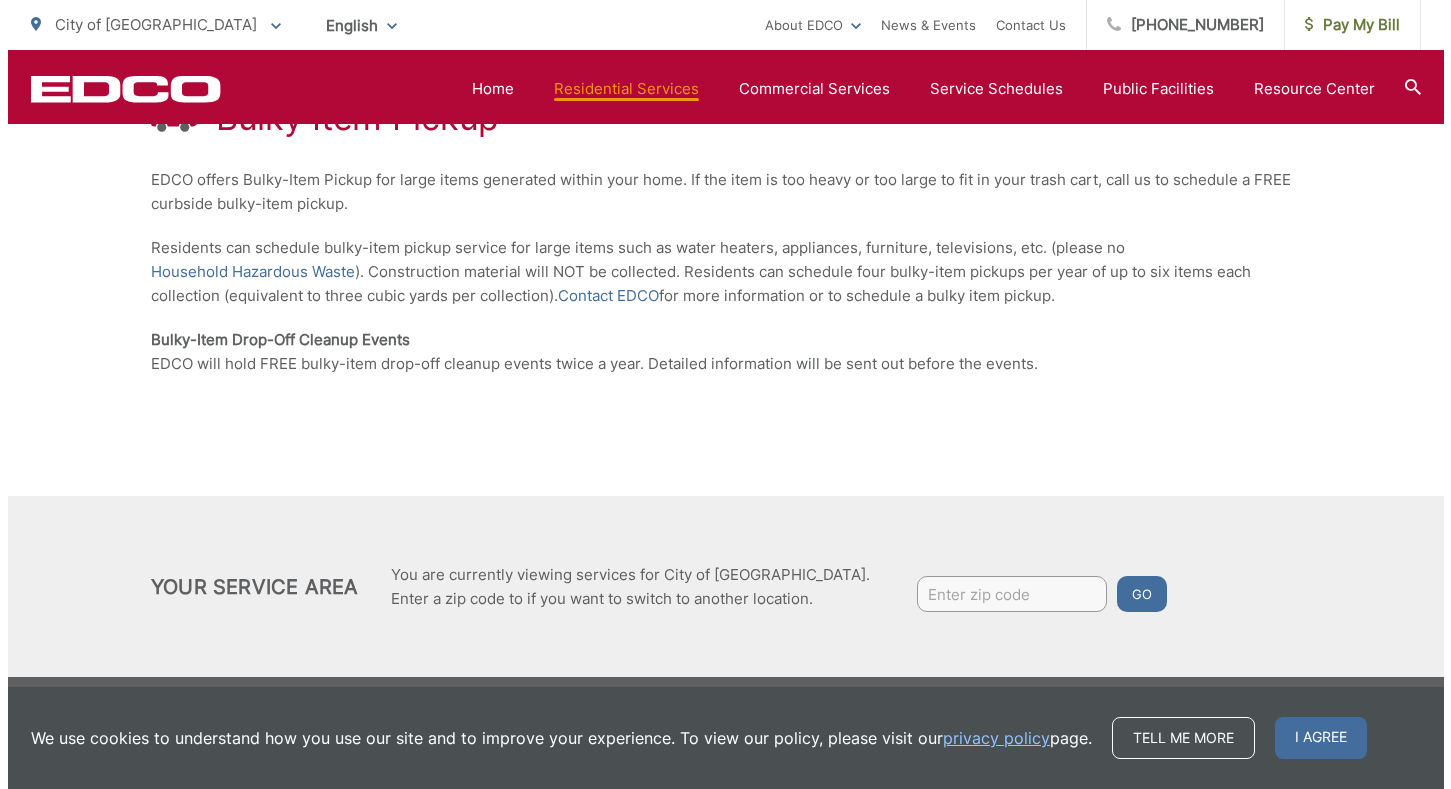 scroll, scrollTop: 434, scrollLeft: 0, axis: vertical 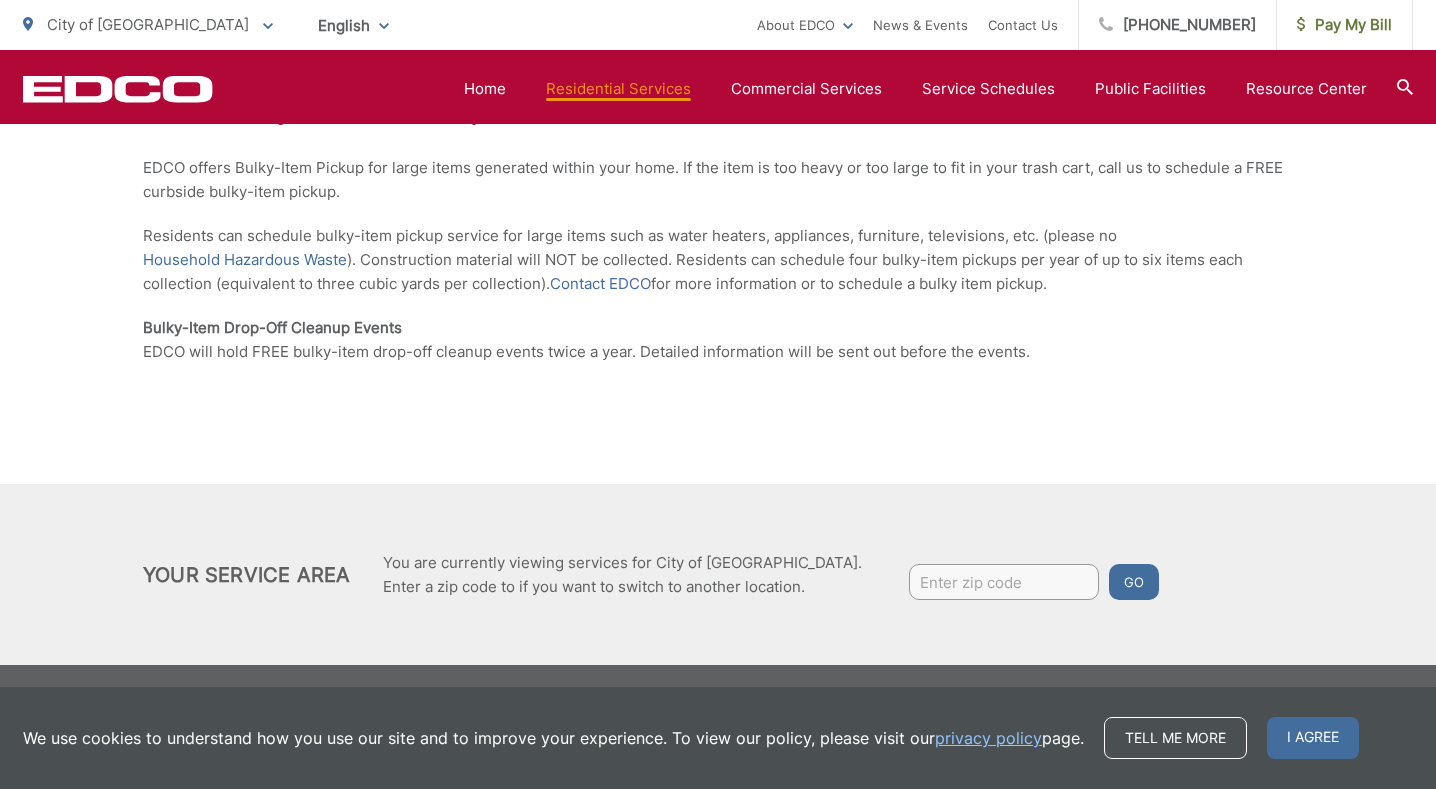 click at bounding box center [1004, 582] 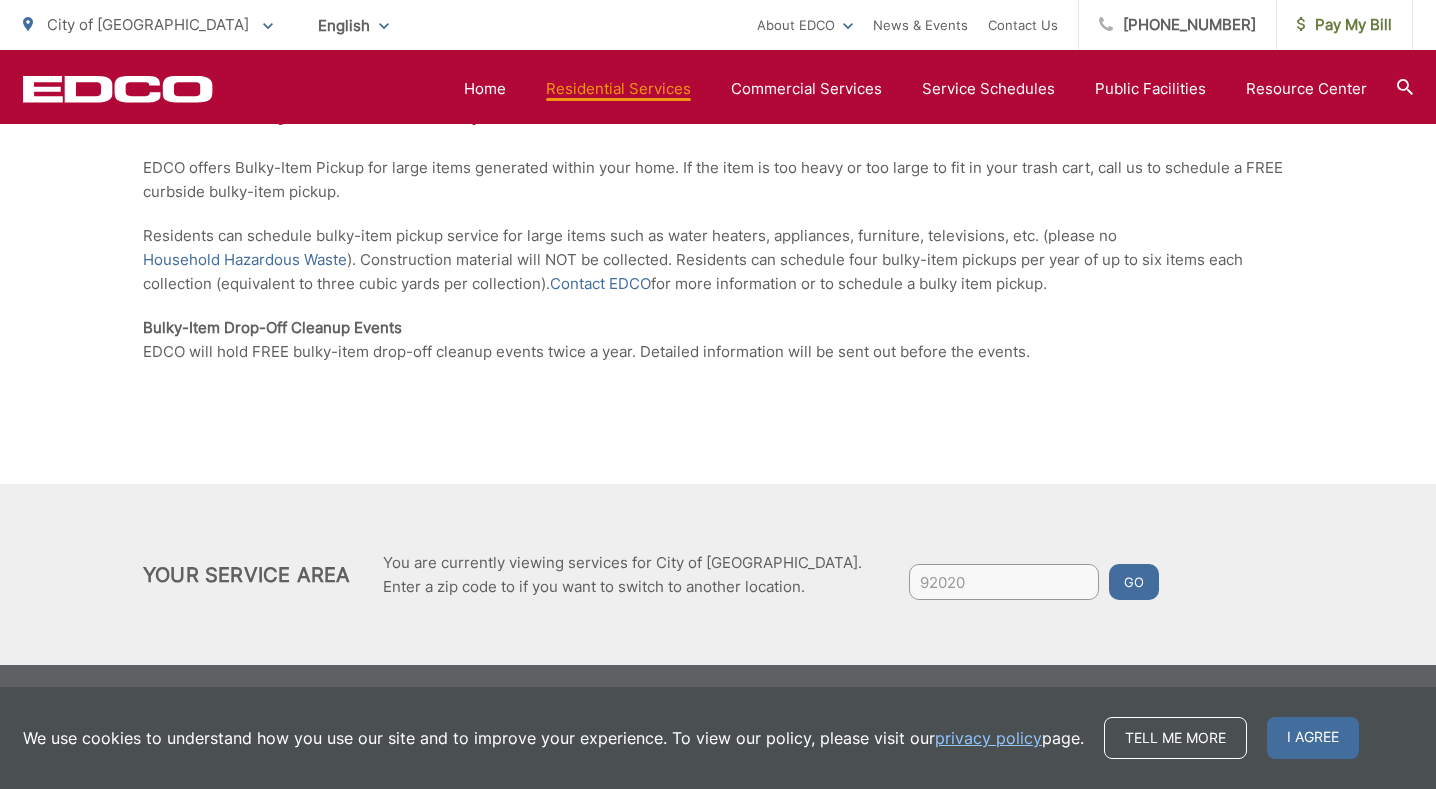 type on "92020" 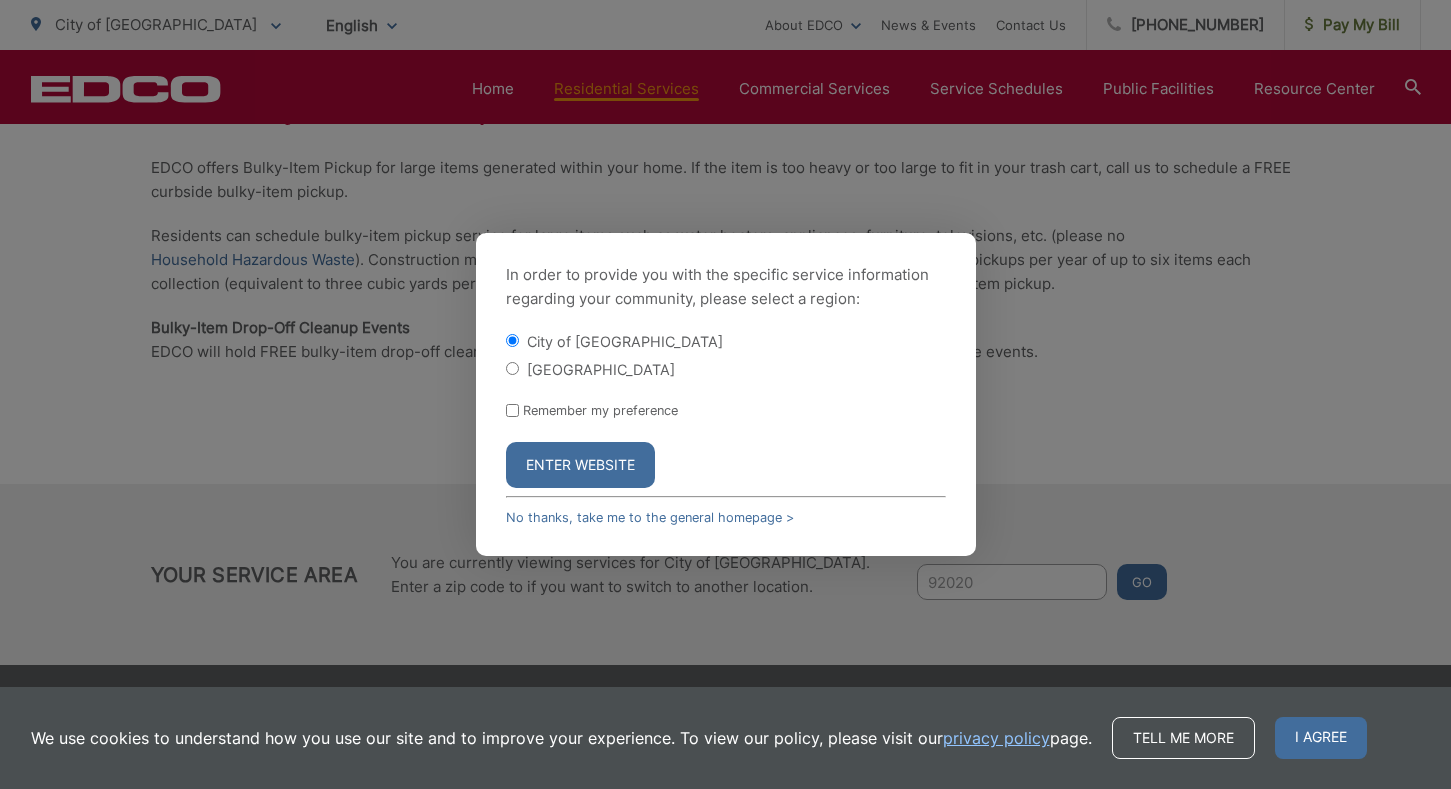click on "Enter Website" at bounding box center (580, 465) 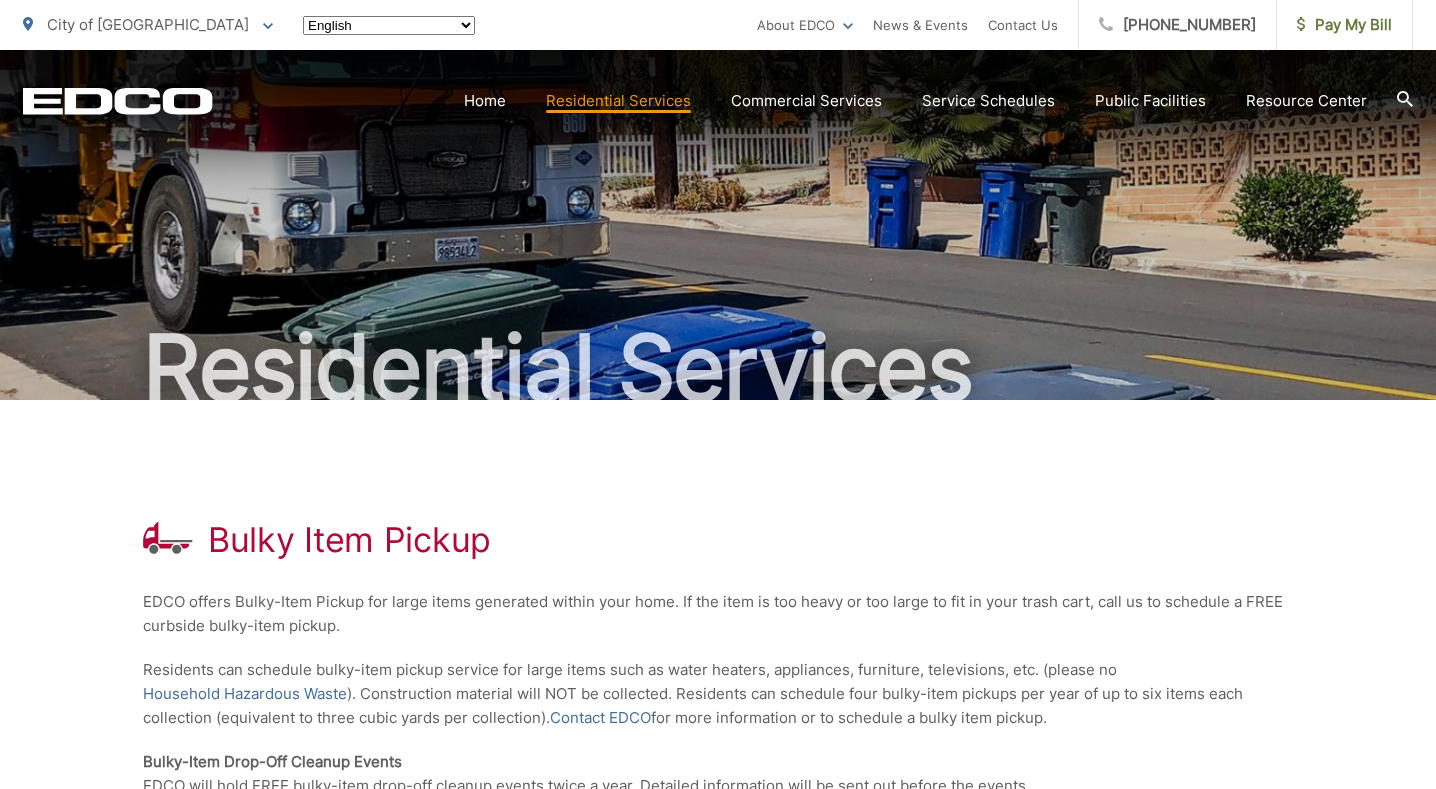 scroll, scrollTop: 0, scrollLeft: 0, axis: both 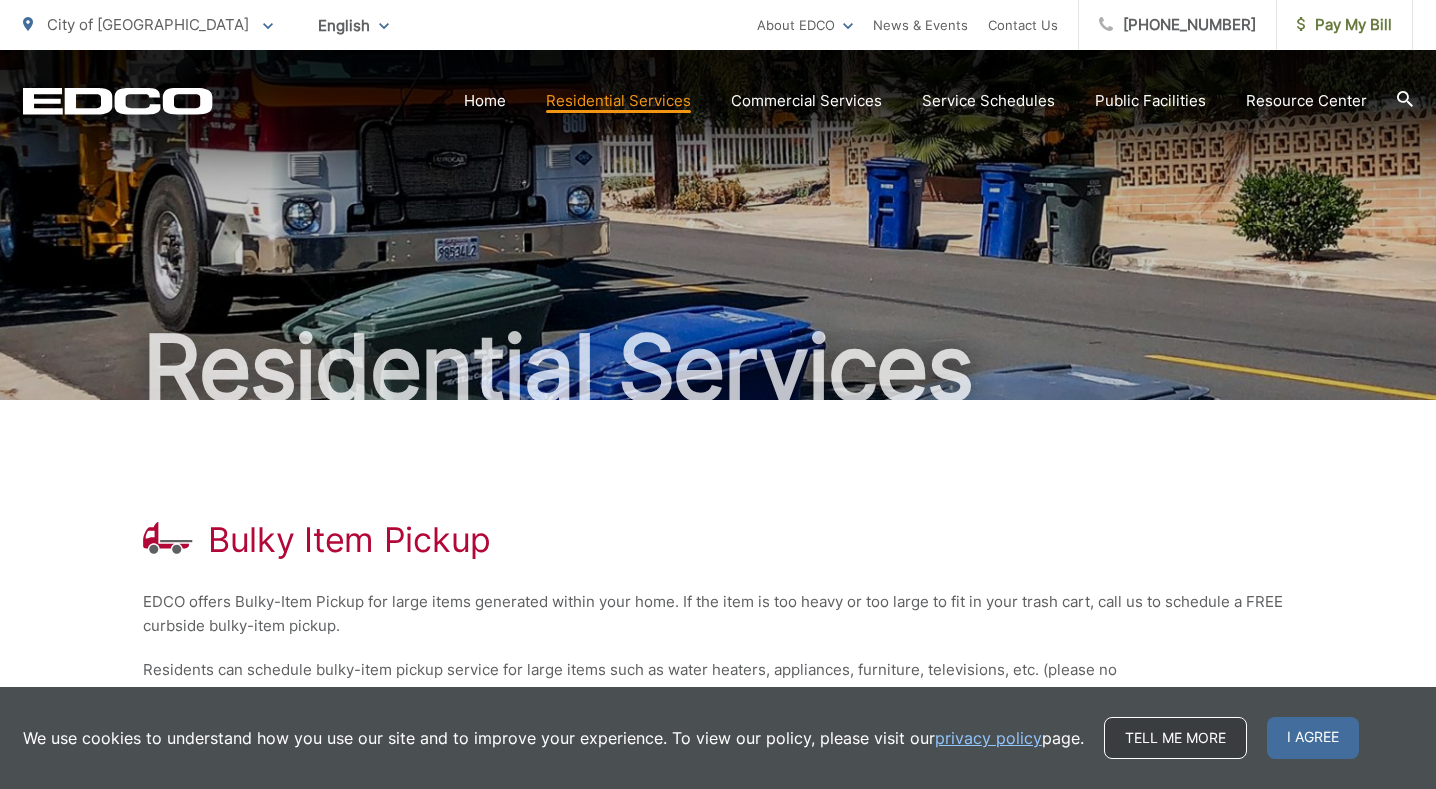 click on "Tell me more" at bounding box center (1175, 738) 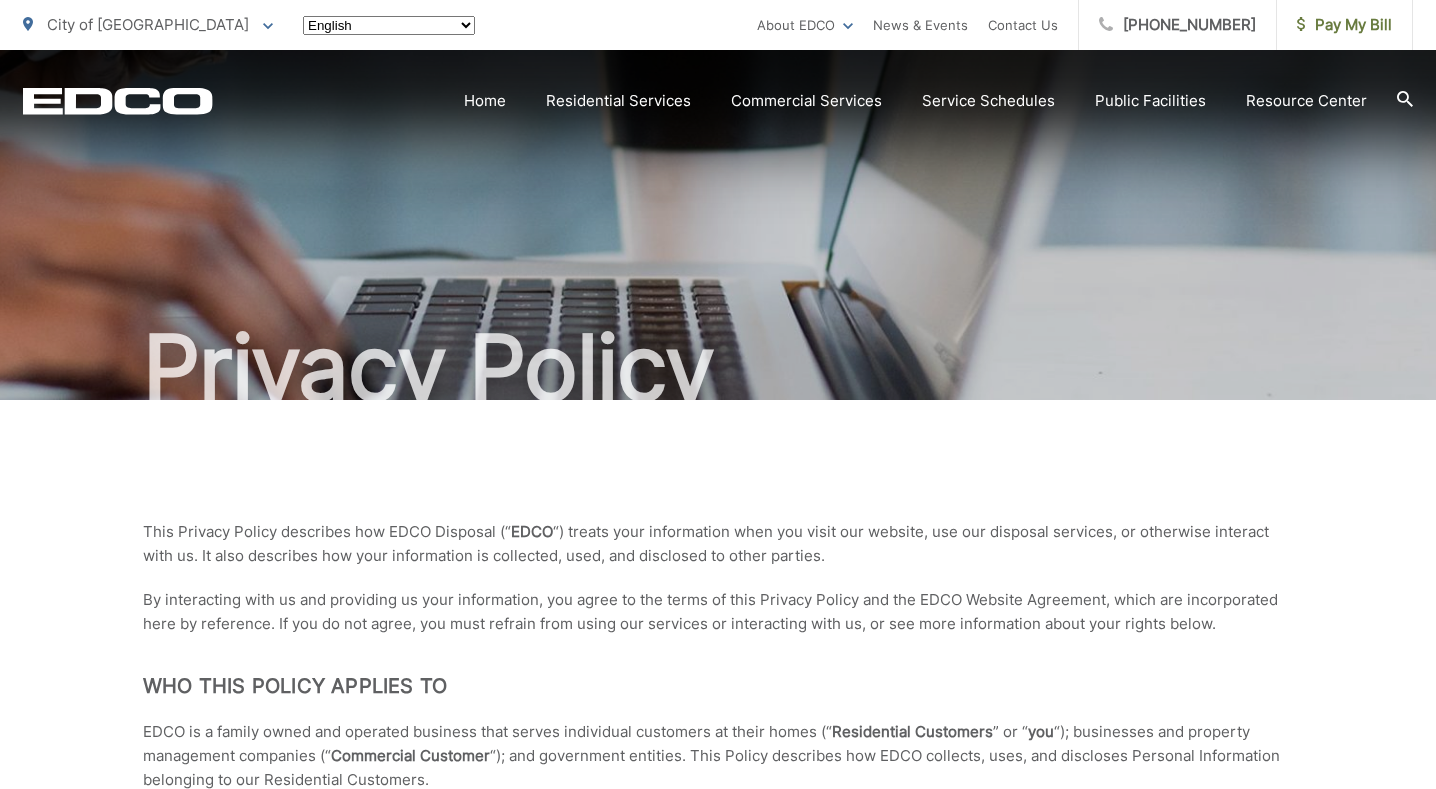 scroll, scrollTop: 0, scrollLeft: 0, axis: both 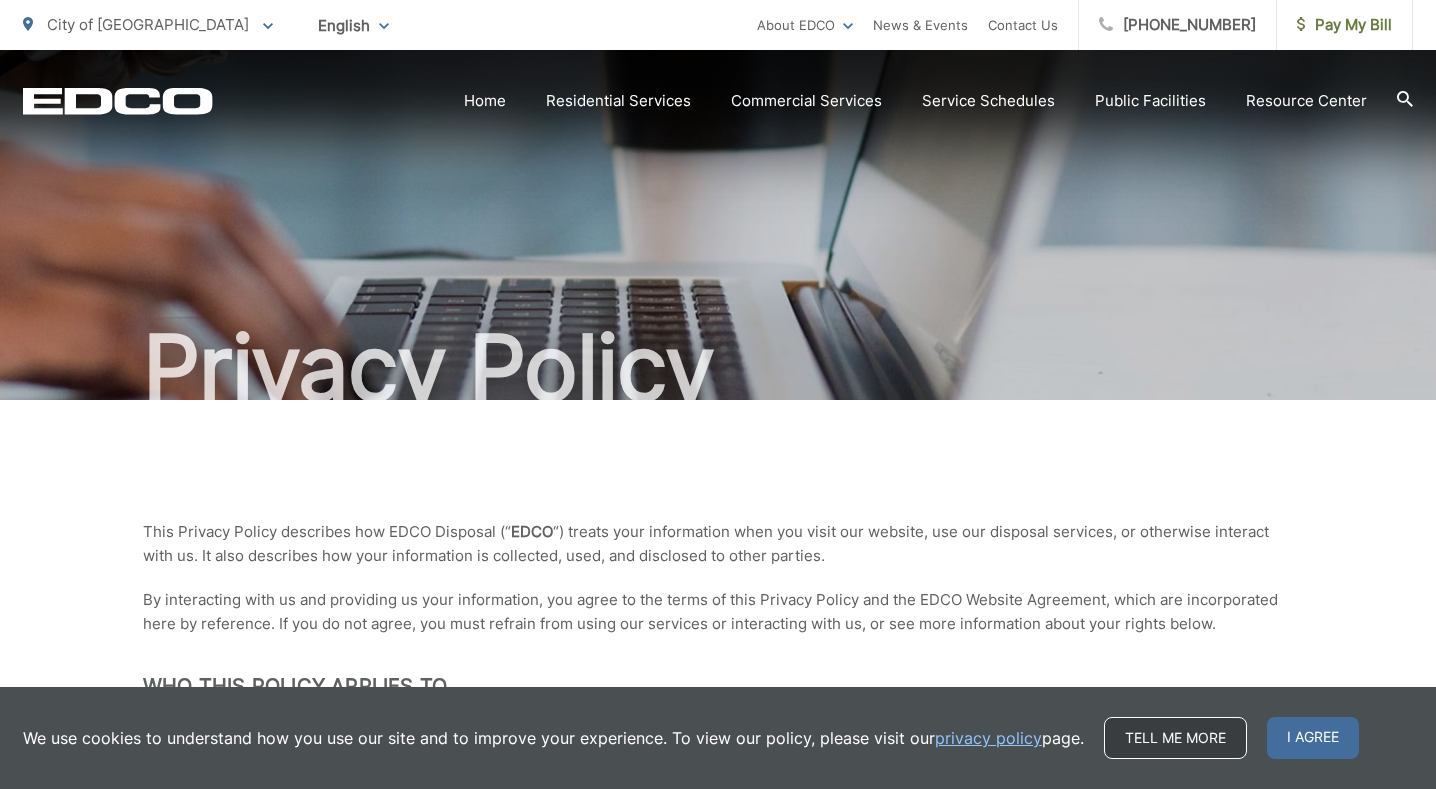 click on "Tell me more" at bounding box center [1175, 738] 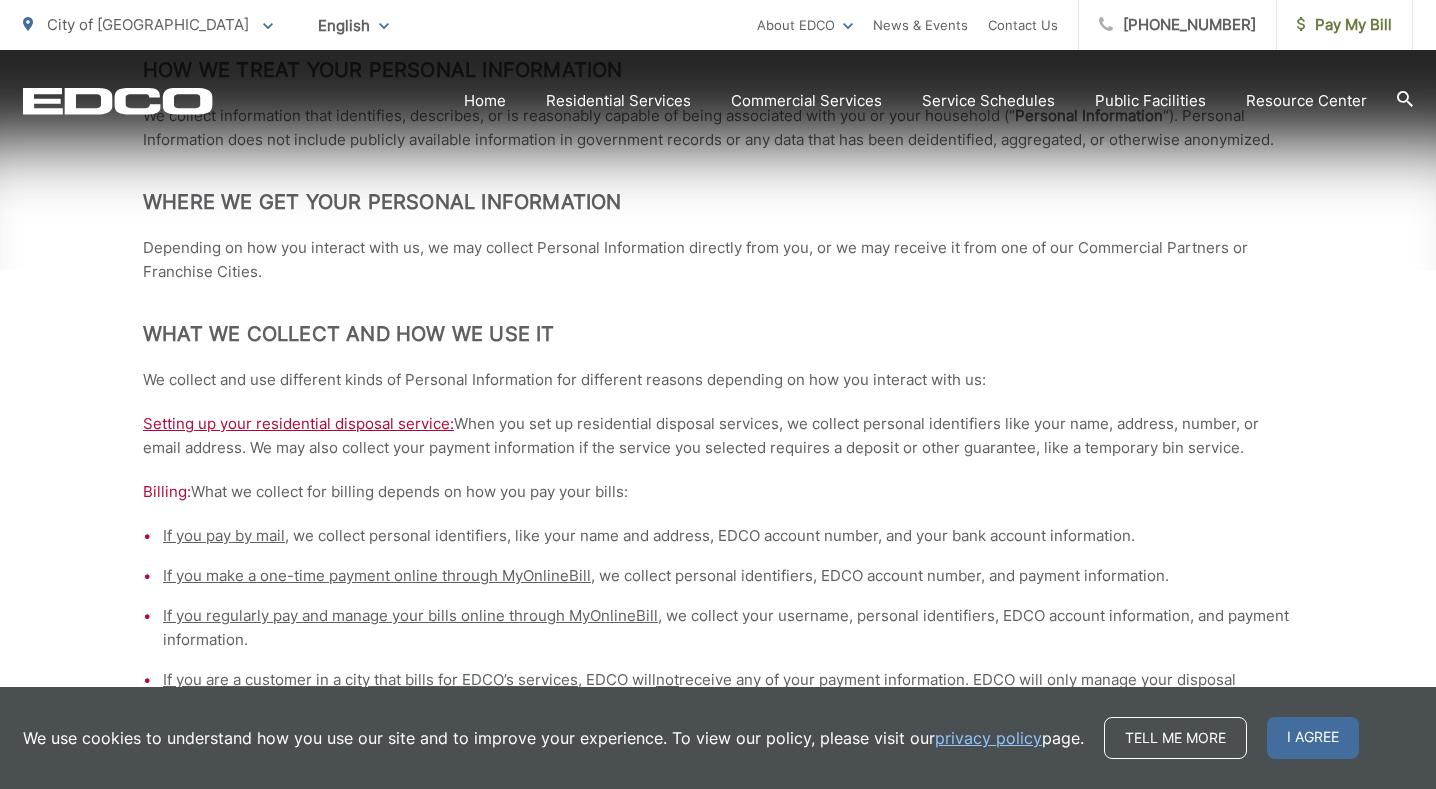 scroll, scrollTop: 871, scrollLeft: 0, axis: vertical 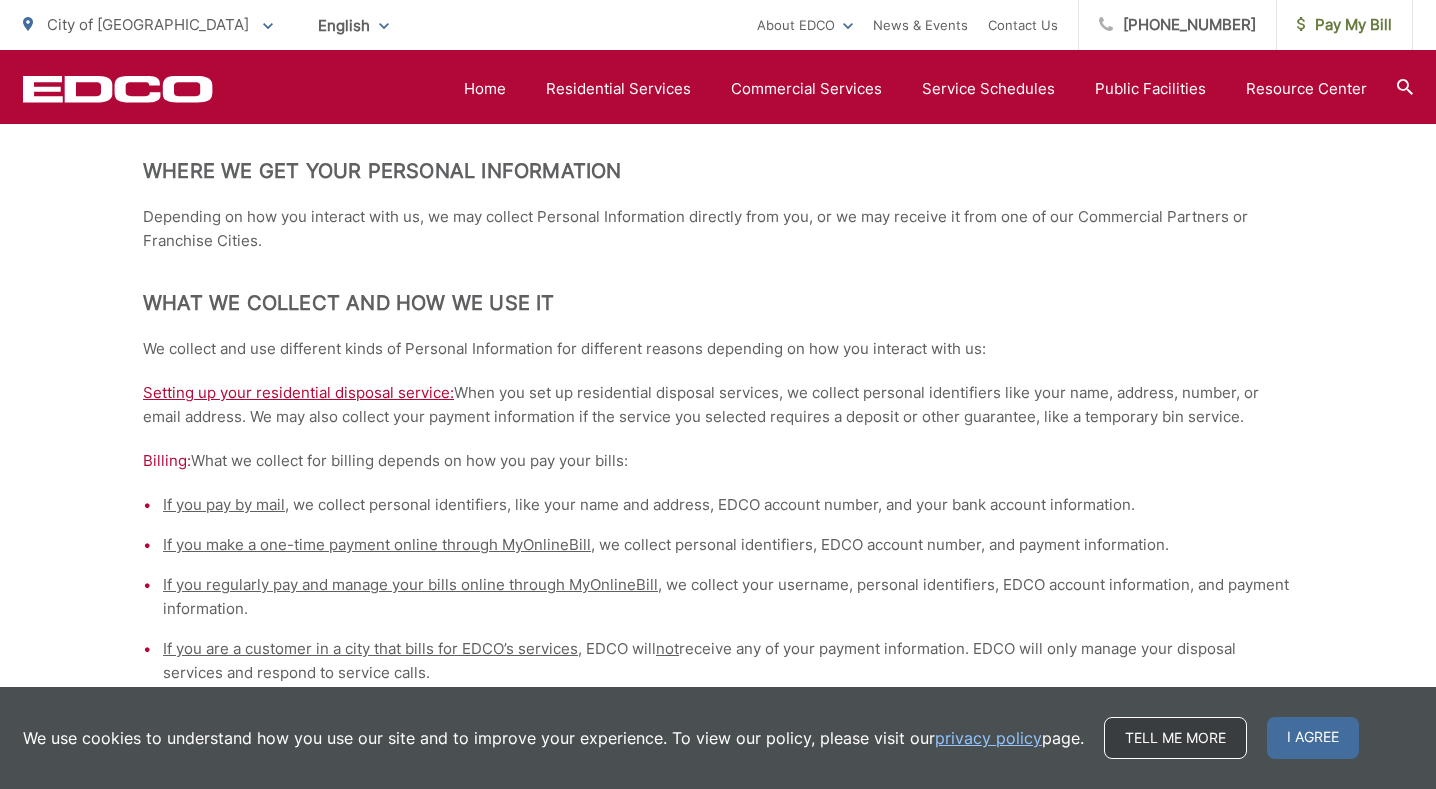 click on "Tell me more" at bounding box center (1175, 738) 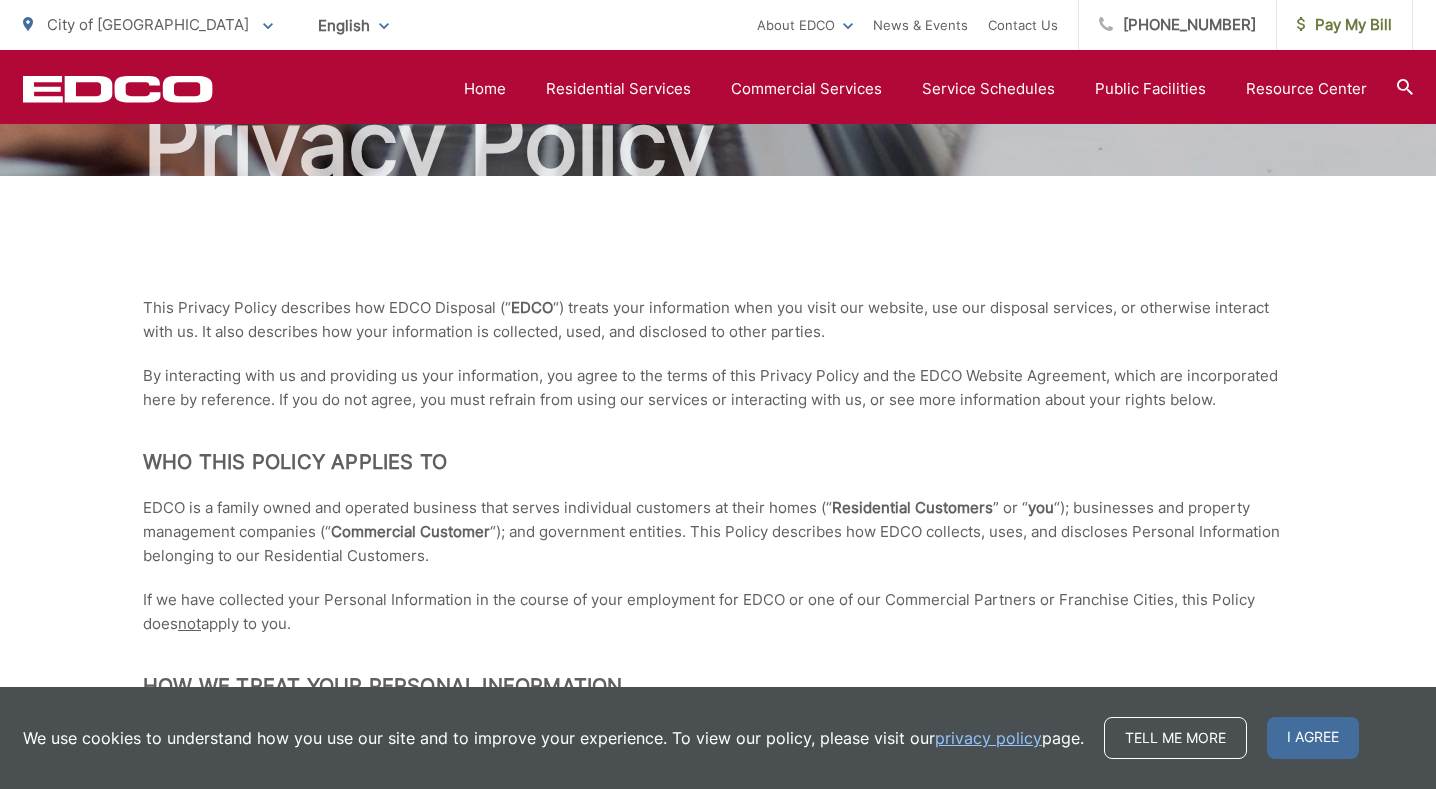 scroll, scrollTop: 0, scrollLeft: 0, axis: both 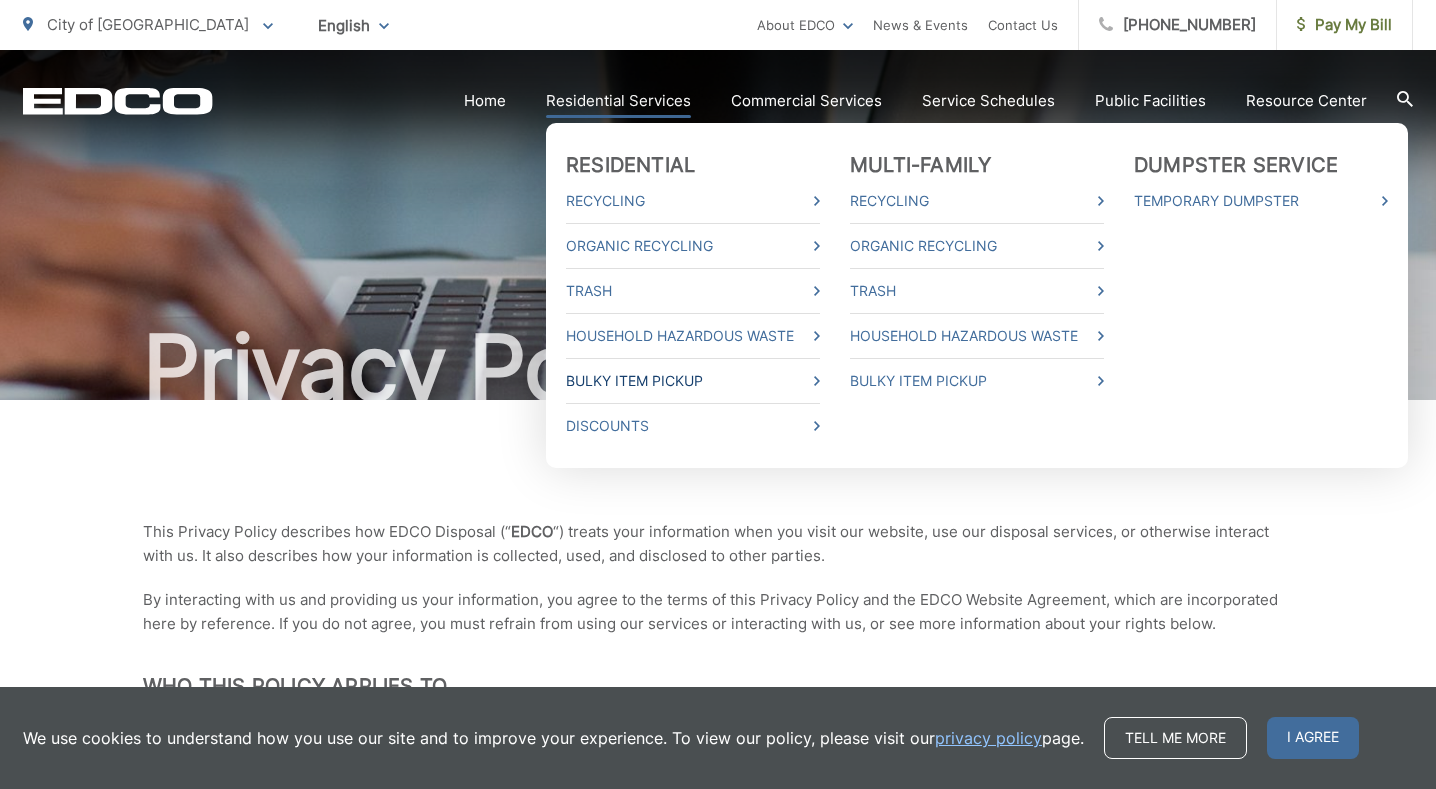 click 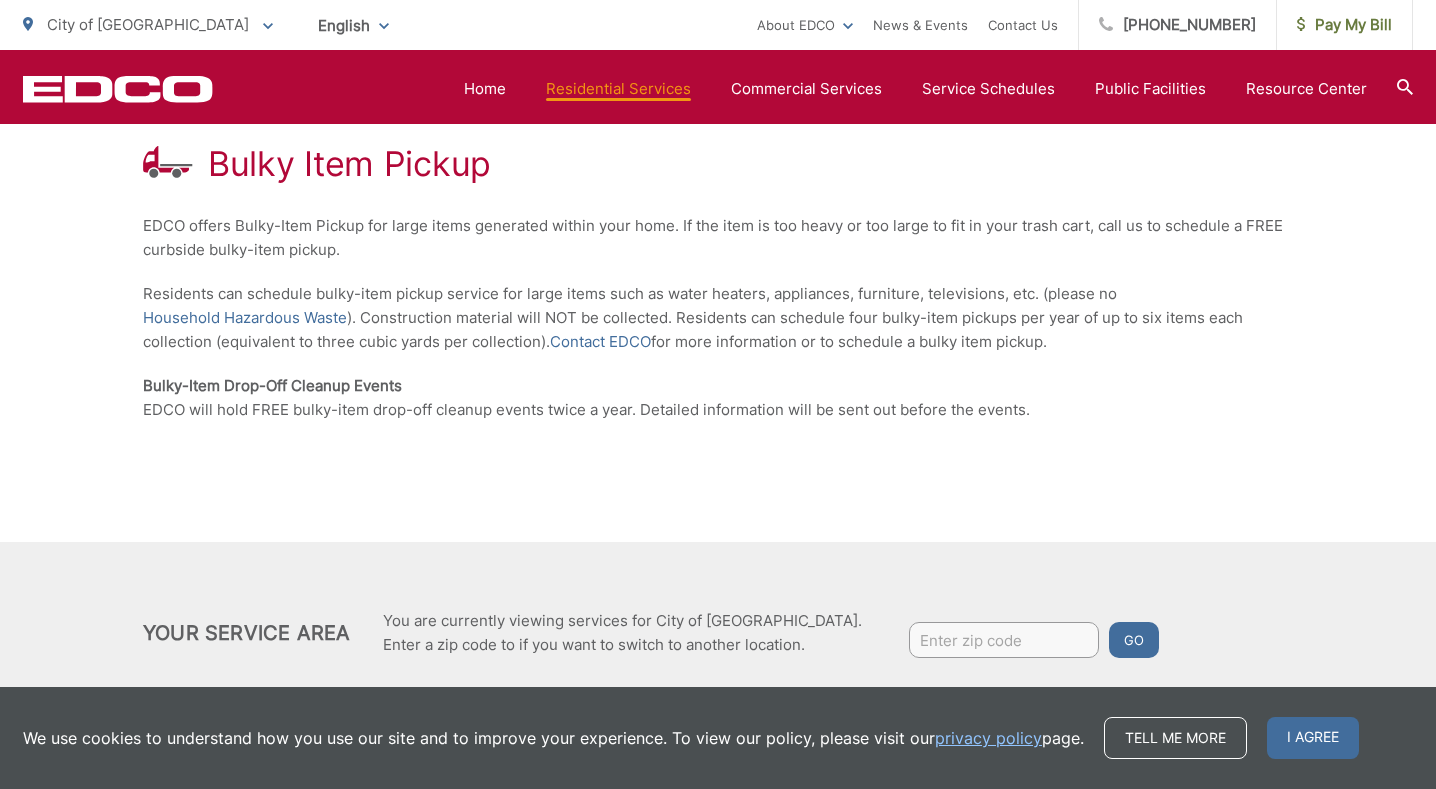scroll, scrollTop: 377, scrollLeft: 0, axis: vertical 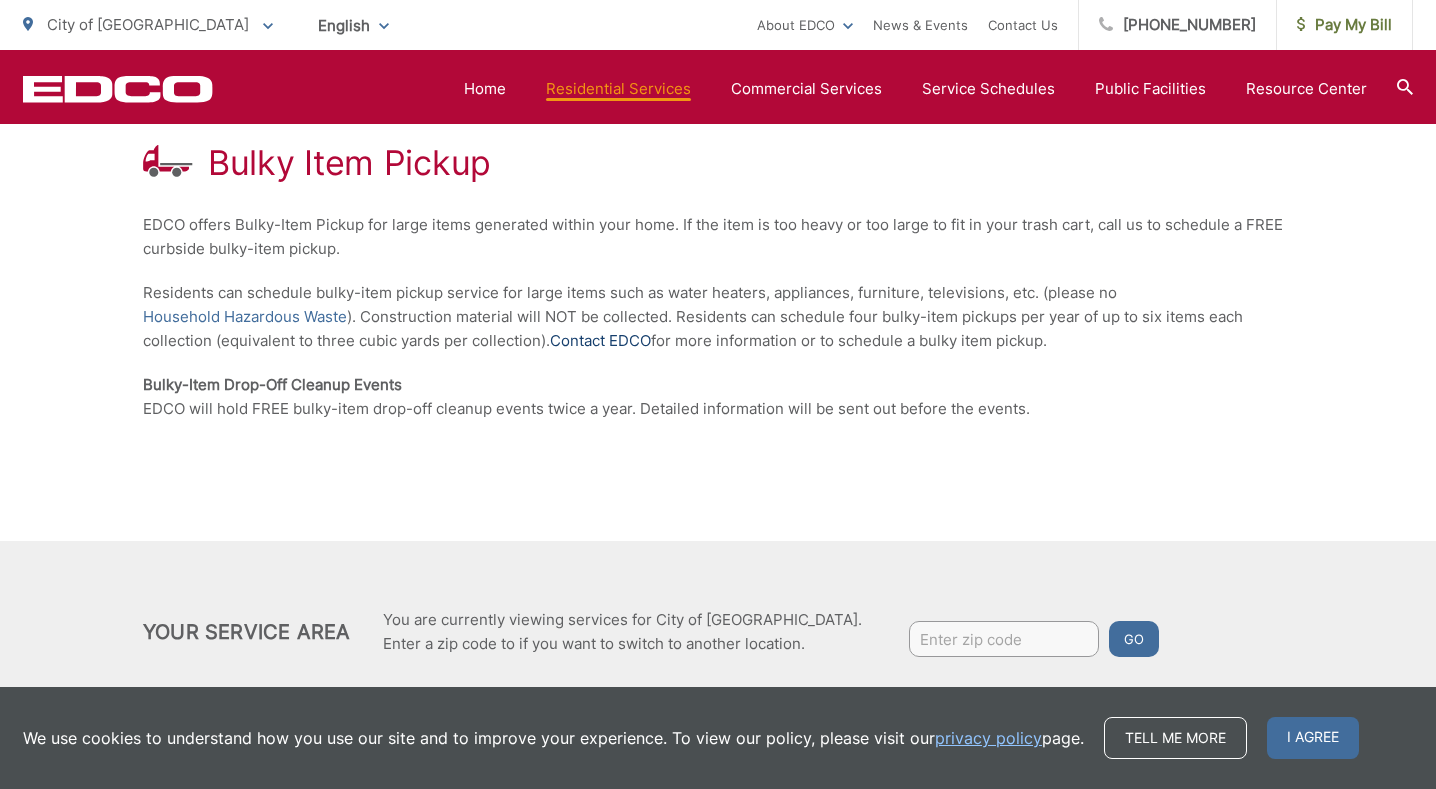 click on "Contact EDCO" at bounding box center [600, 341] 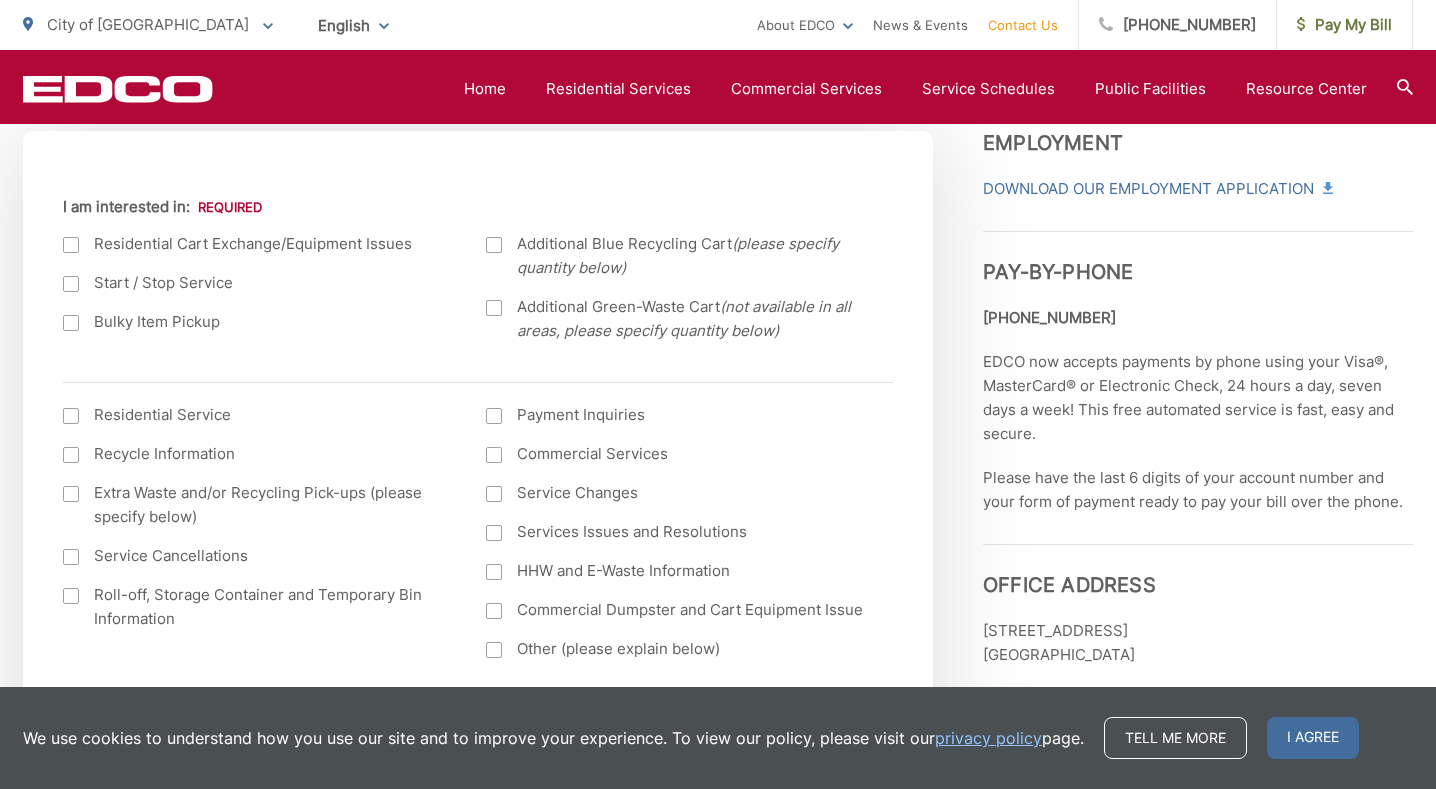 scroll, scrollTop: 713, scrollLeft: 0, axis: vertical 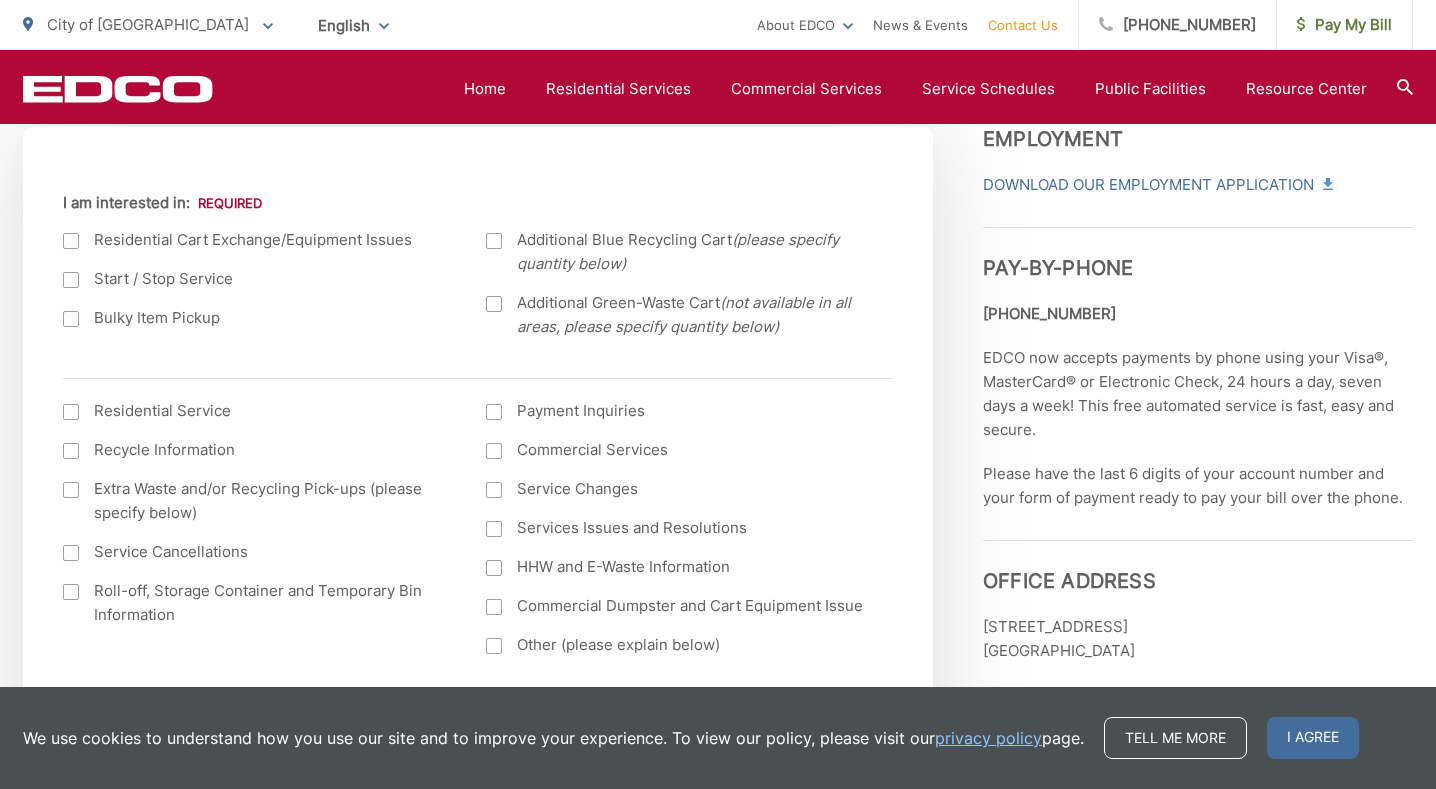 click at bounding box center [71, 319] 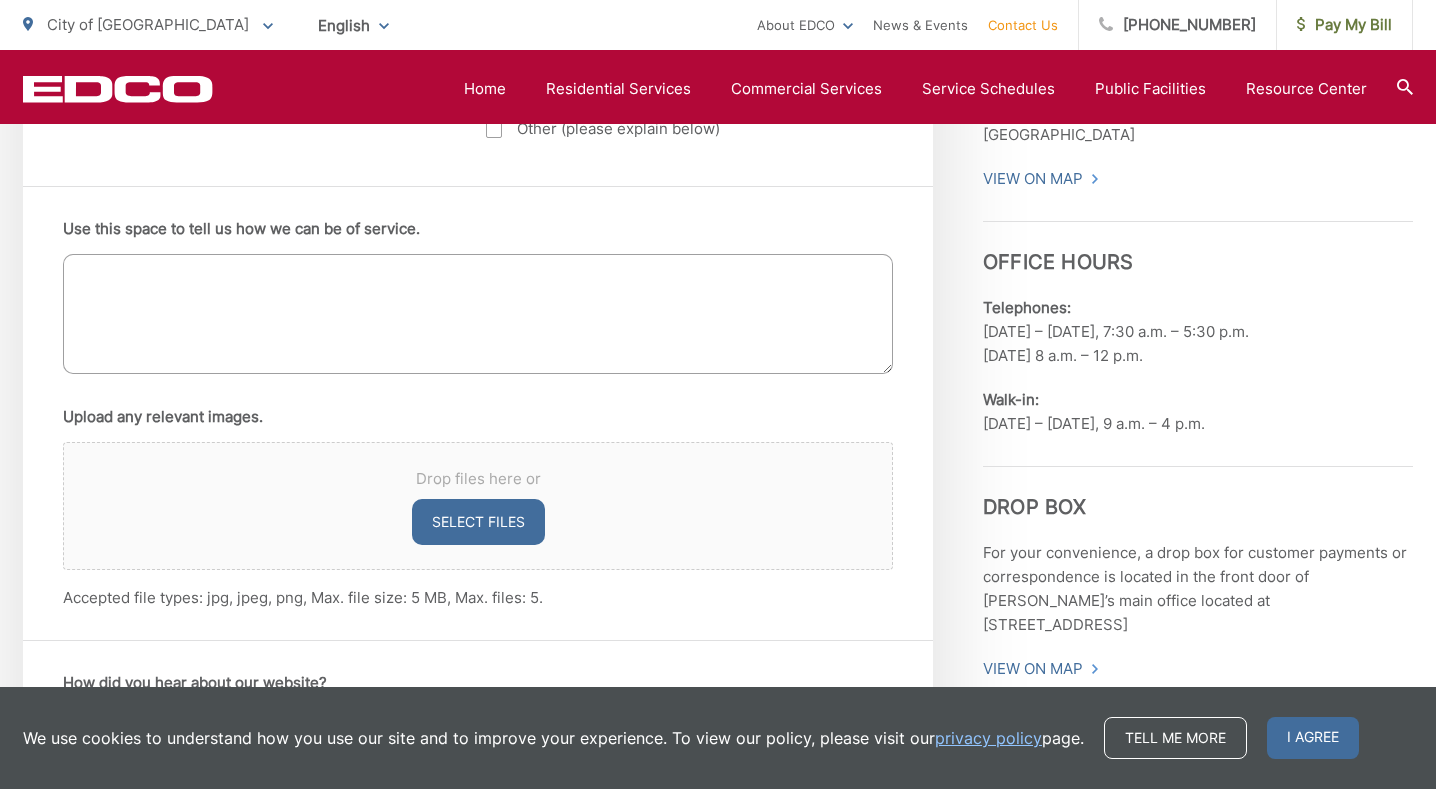 scroll, scrollTop: 1230, scrollLeft: 0, axis: vertical 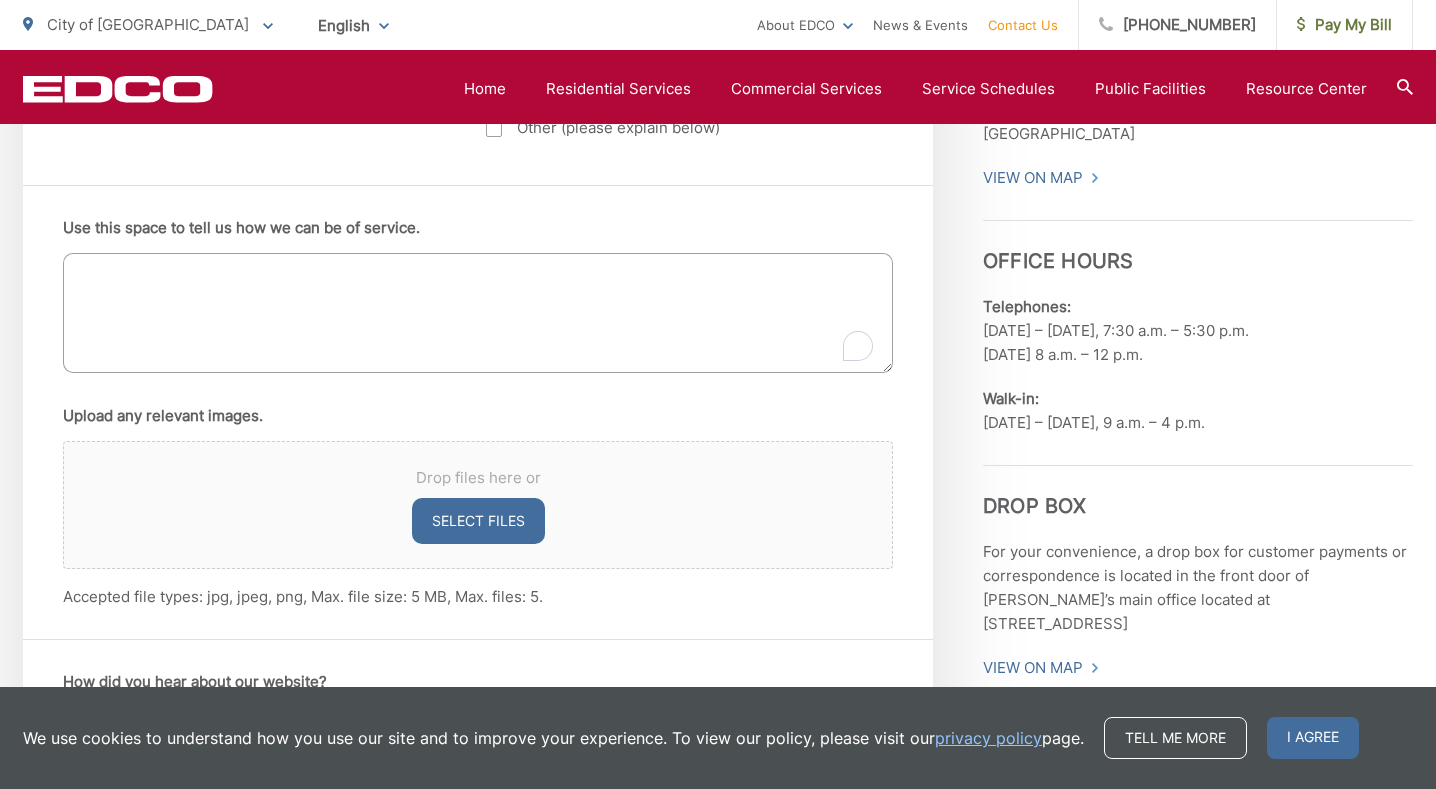 click on "Use this space to tell us how we can be of service." at bounding box center (478, 313) 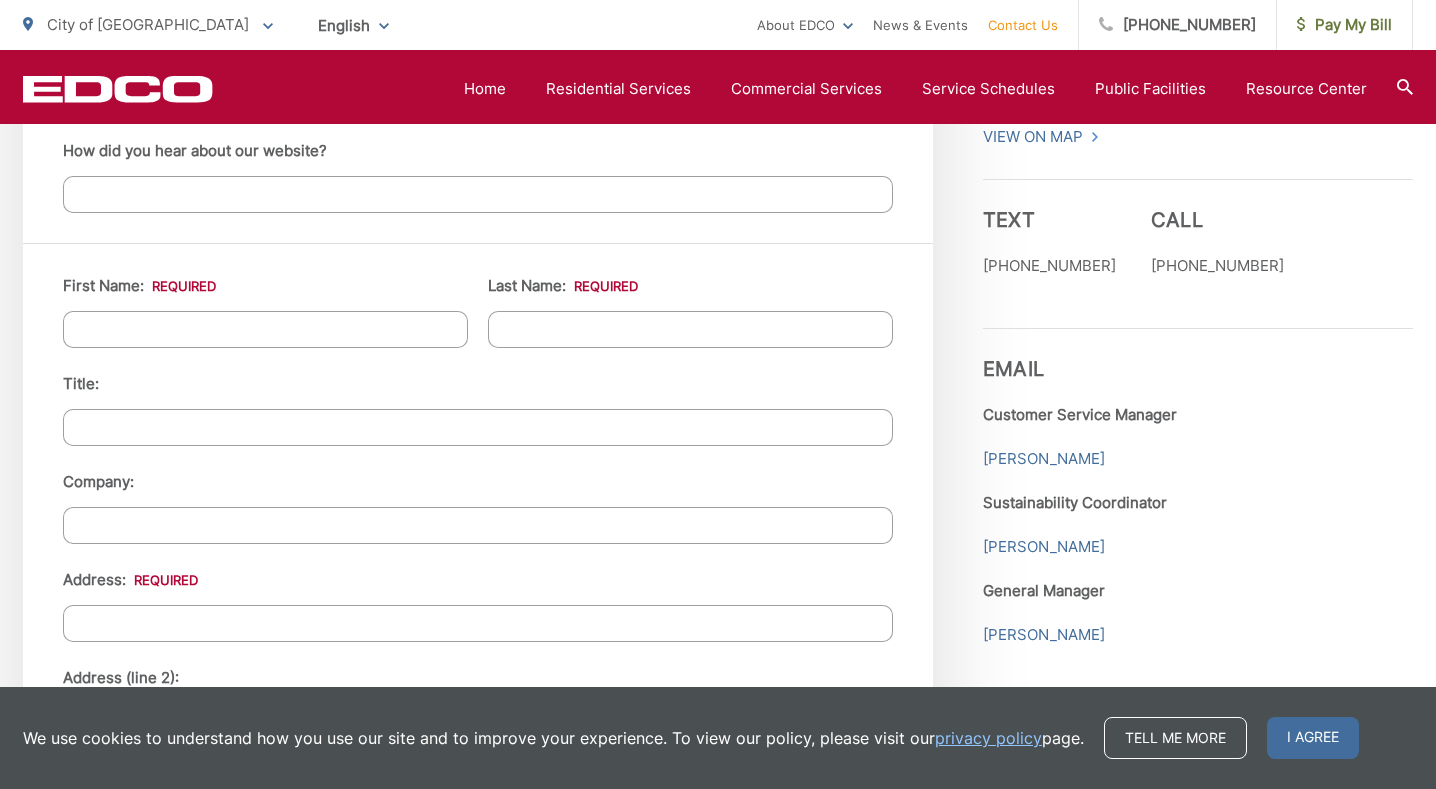 scroll, scrollTop: 1764, scrollLeft: 0, axis: vertical 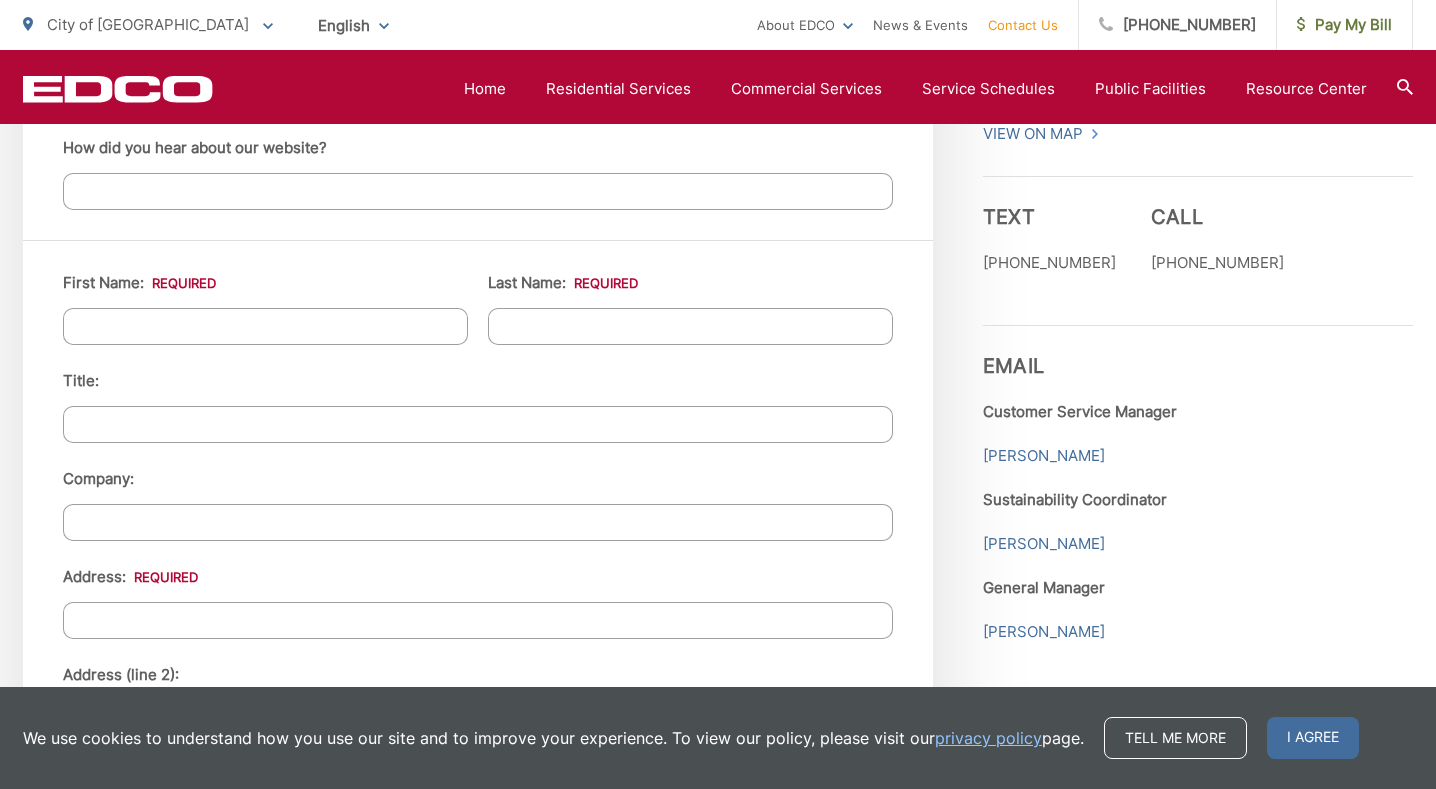 type on "looking to schedule a bed and a small table to be picked up." 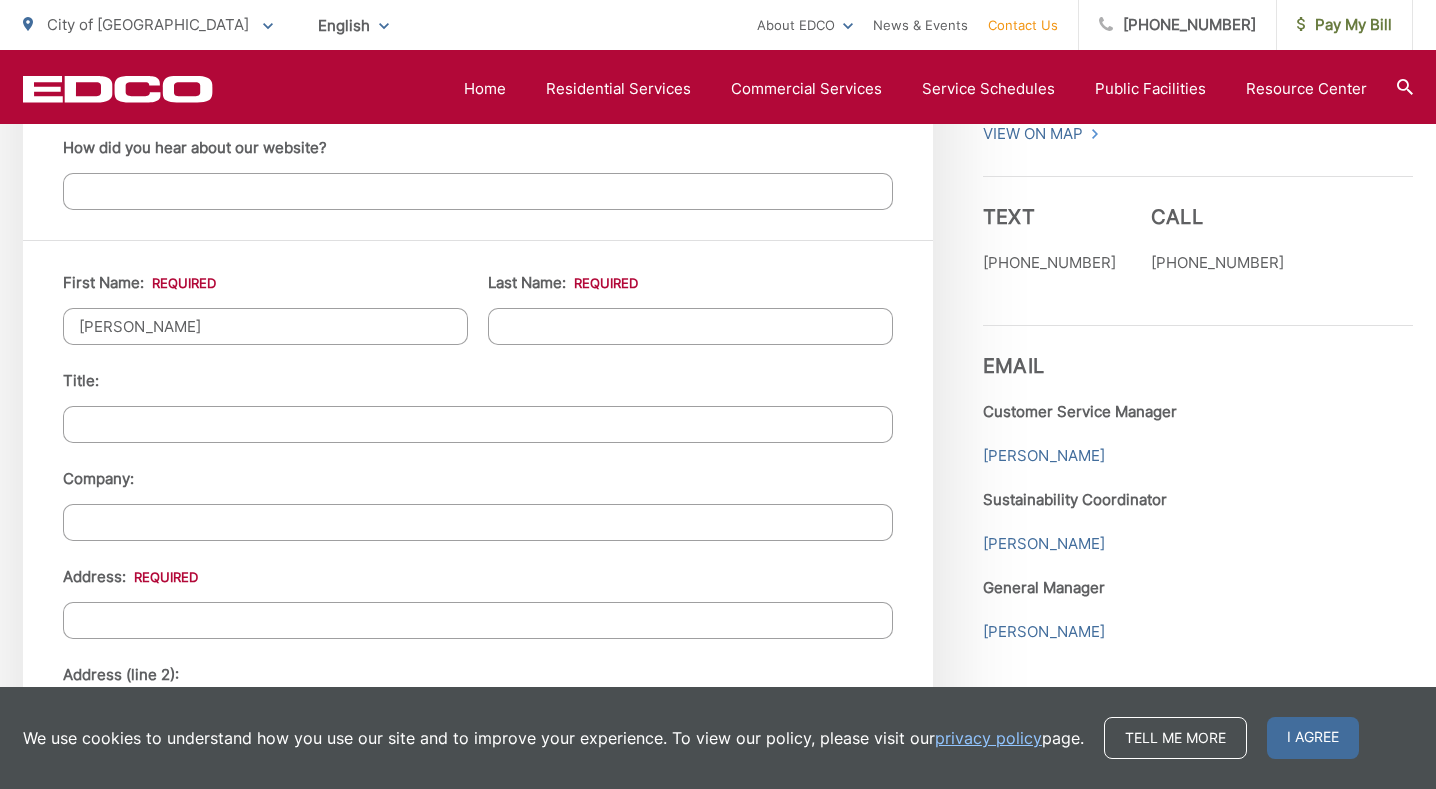 type on "M Blake" 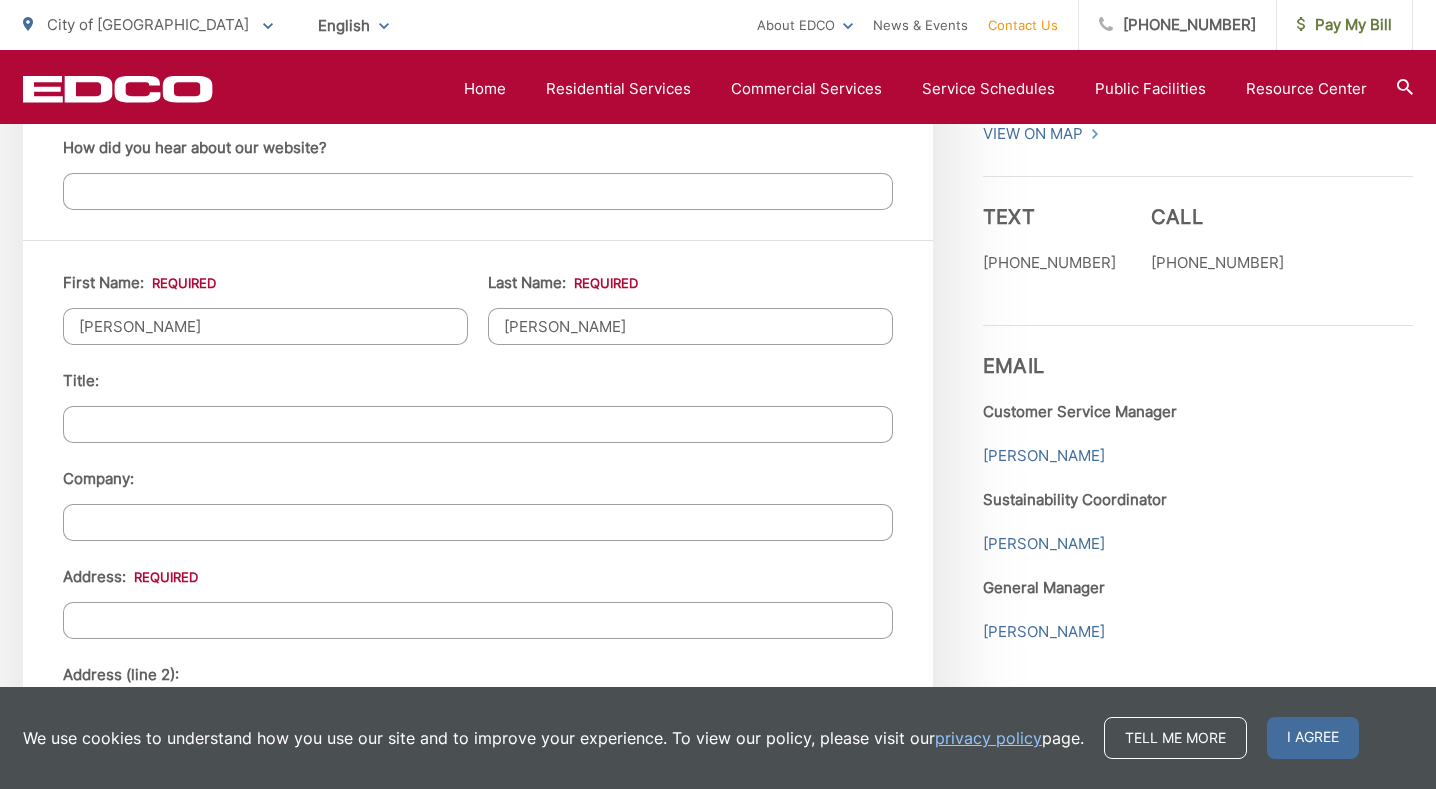 type on "907 Avocado Ave" 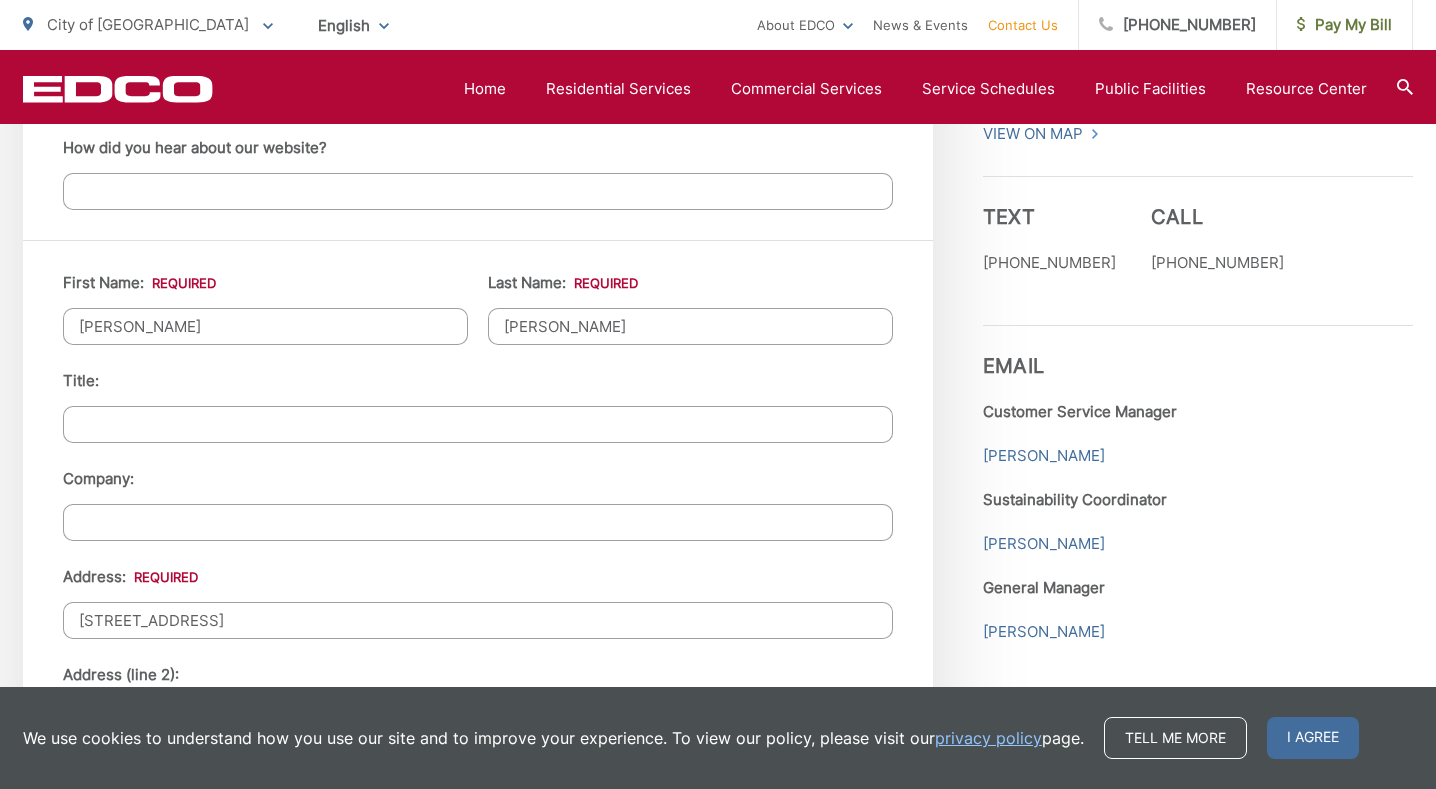 type on "El Cajon" 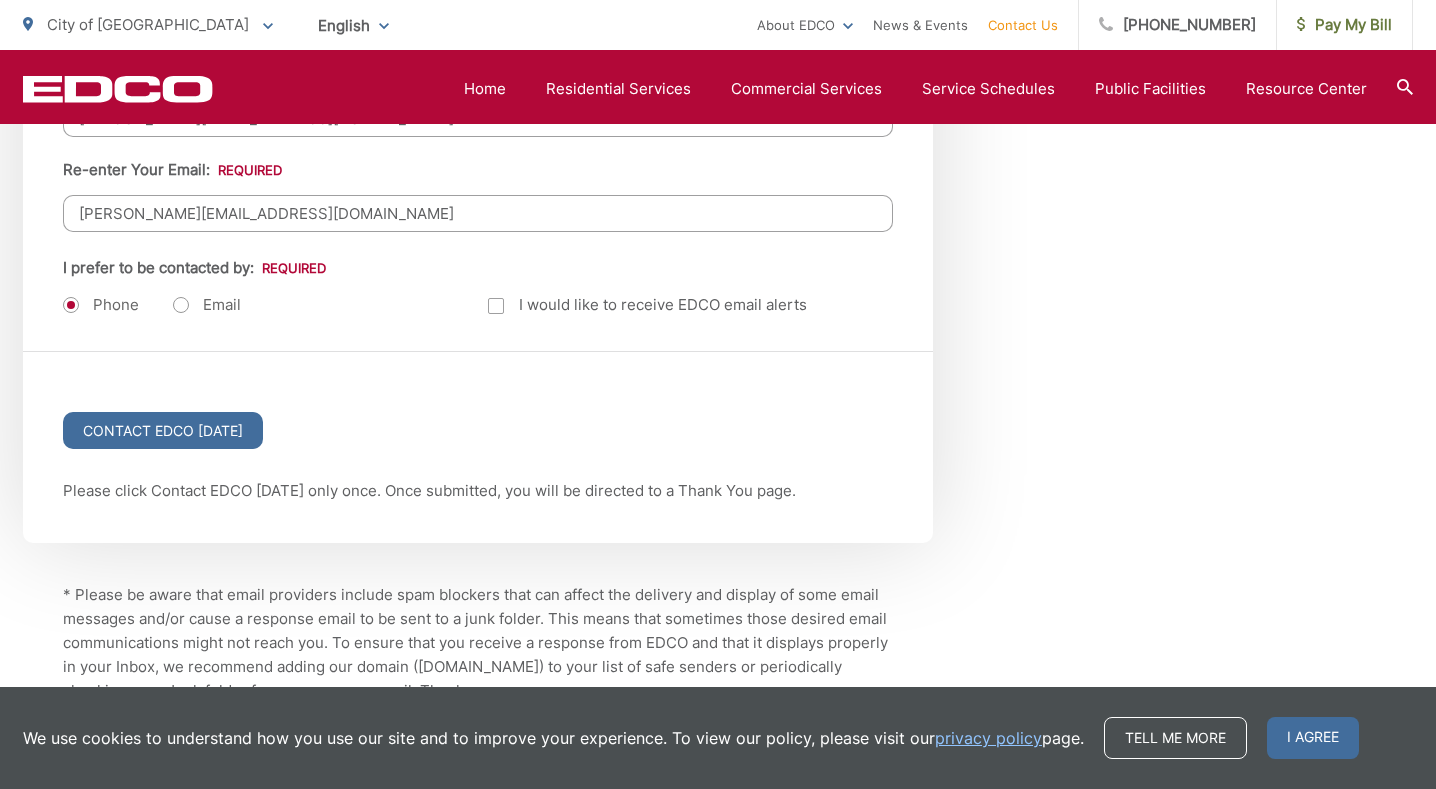 scroll, scrollTop: 2660, scrollLeft: 0, axis: vertical 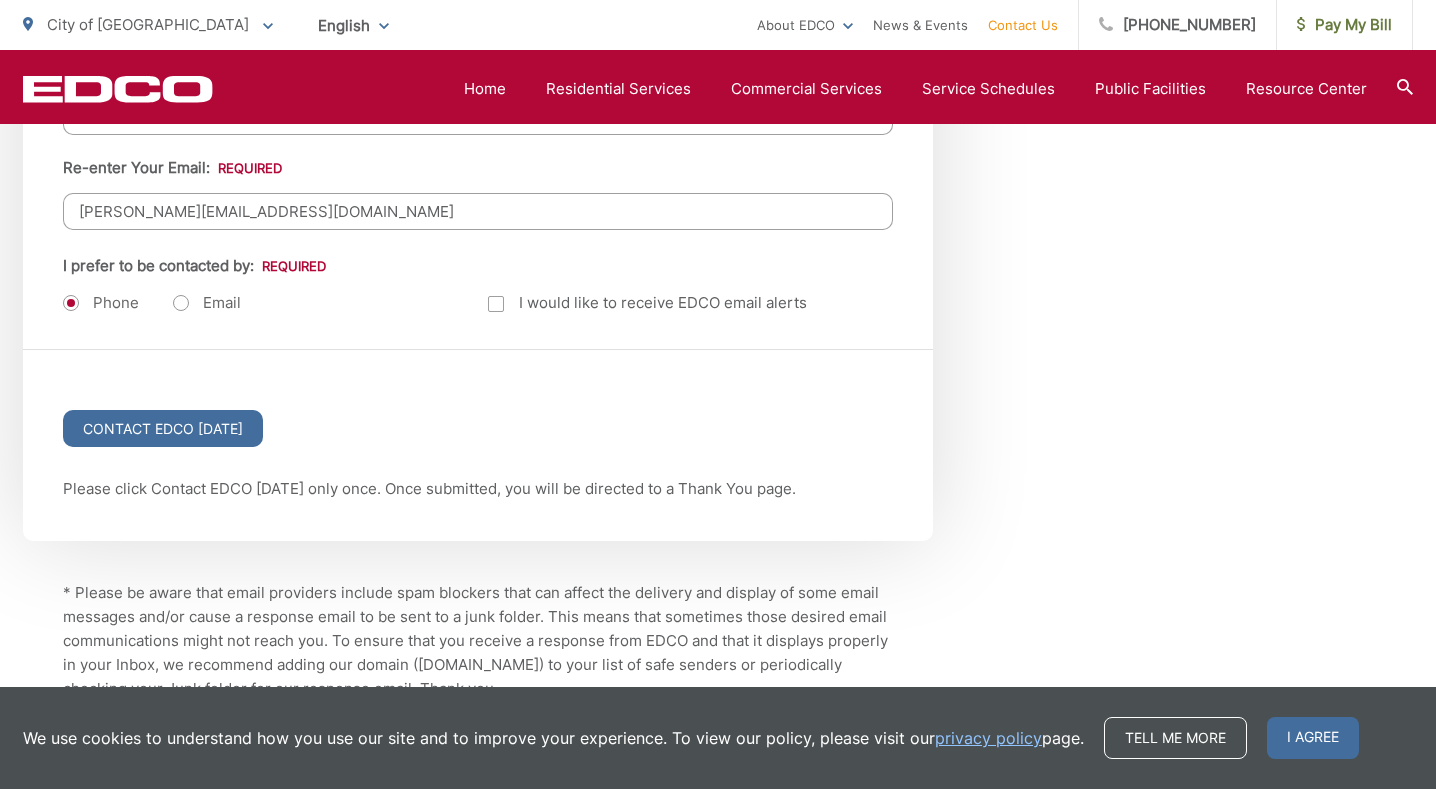 type on "Blake" 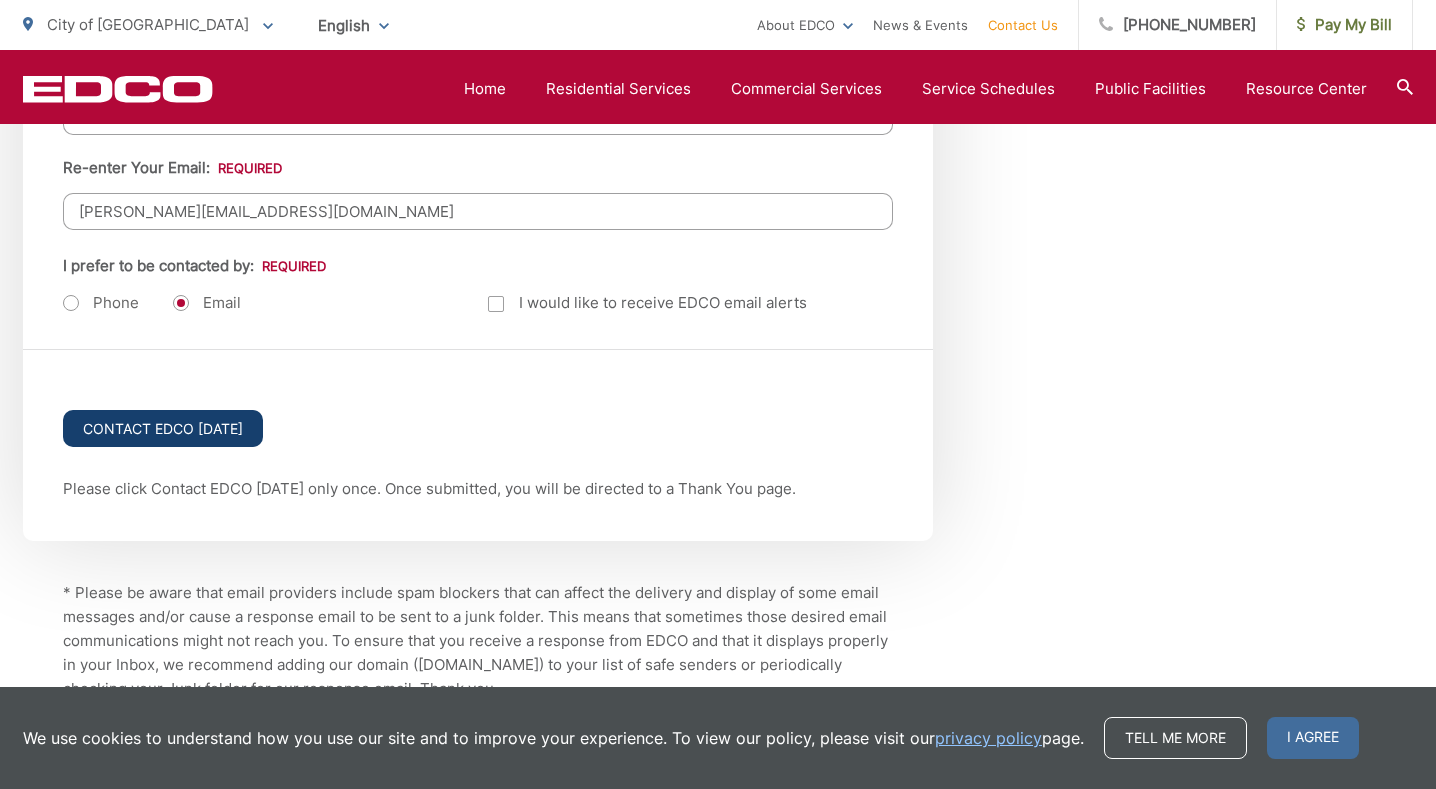 click on "Contact EDCO Today" at bounding box center (163, 428) 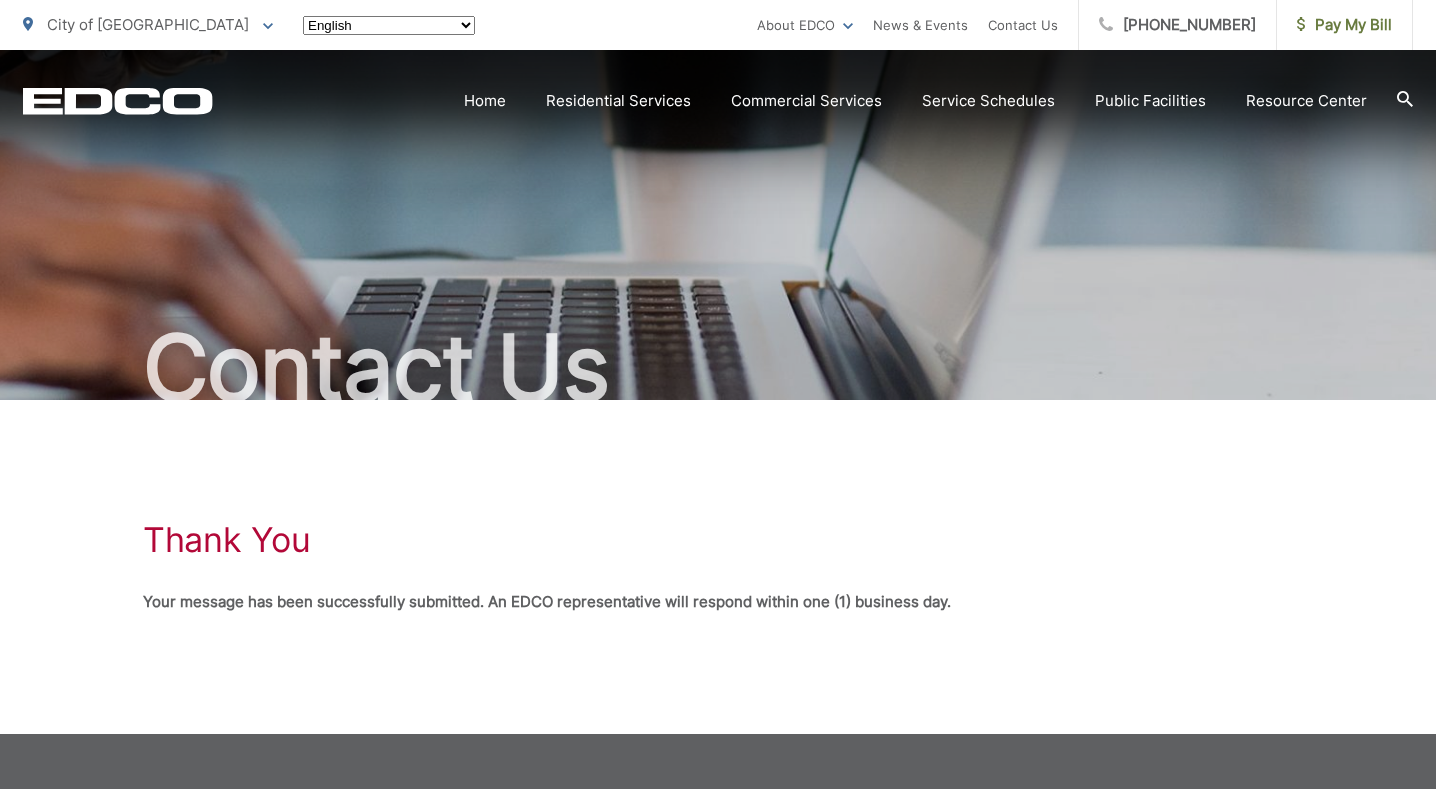 scroll, scrollTop: 0, scrollLeft: 0, axis: both 